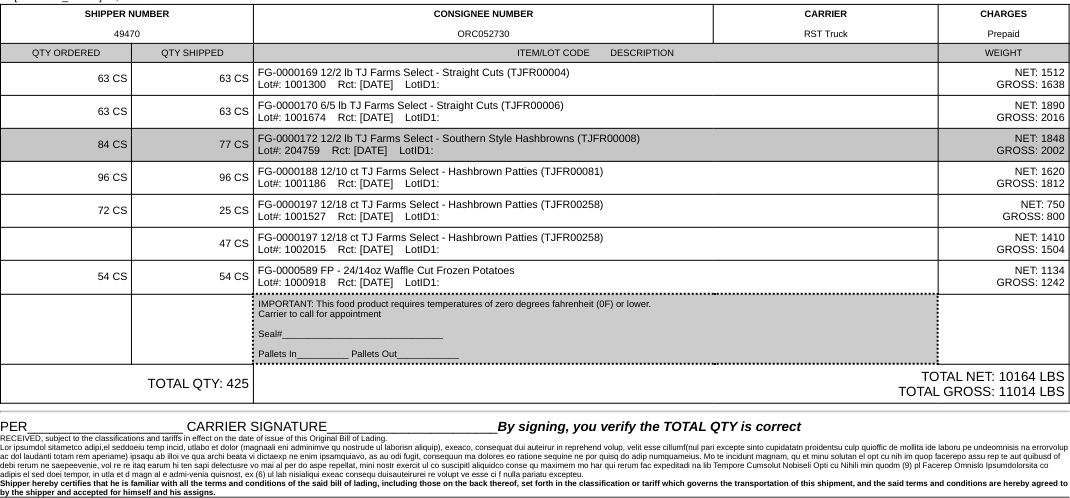scroll, scrollTop: 79, scrollLeft: 0, axis: vertical 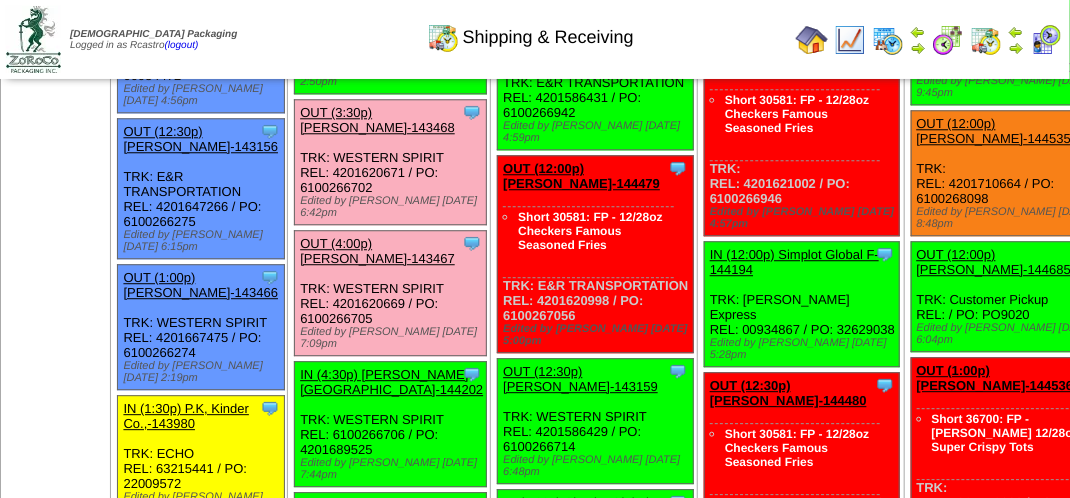 click on "OUT
(3:30p)
[PERSON_NAME]-143468" at bounding box center (377, 120) 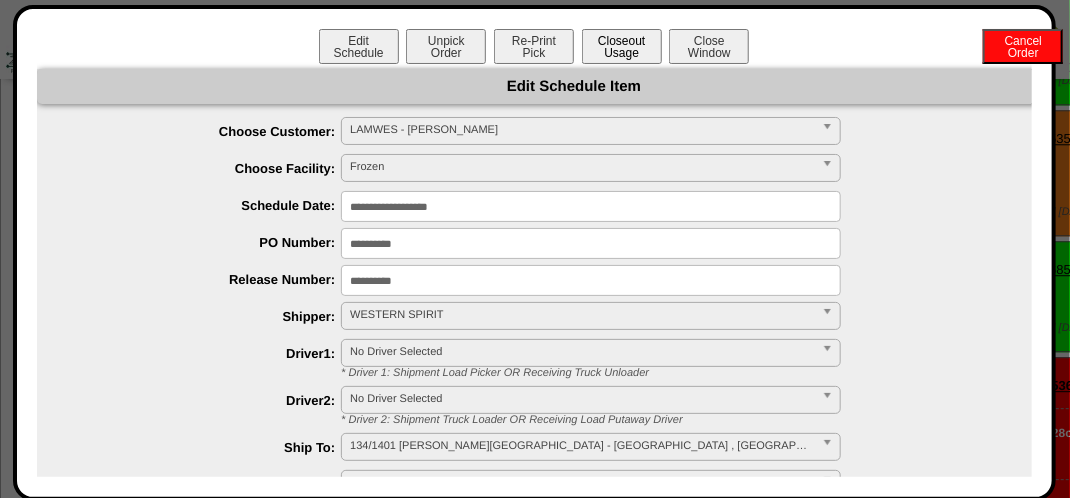 click on "Closeout Usage" at bounding box center [622, 46] 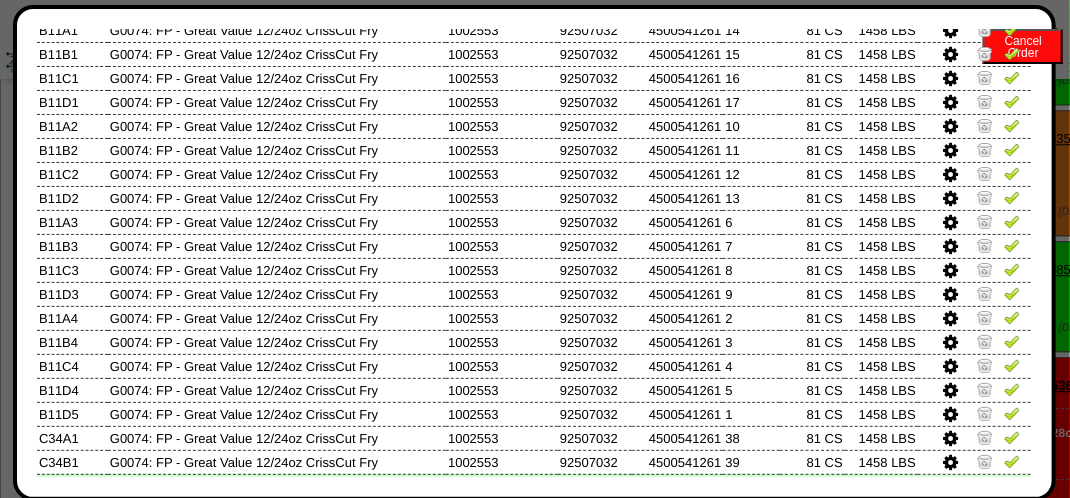 scroll, scrollTop: 397, scrollLeft: 0, axis: vertical 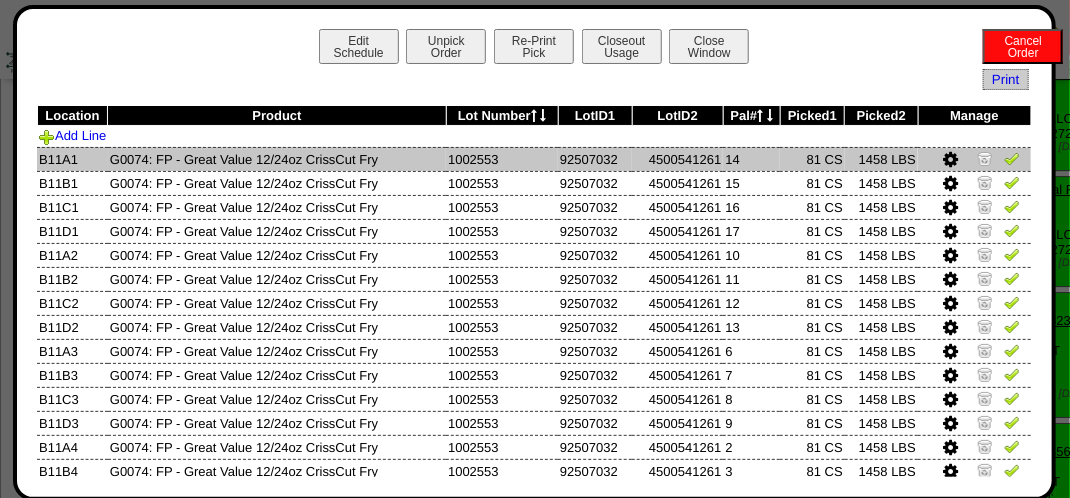 click at bounding box center (1012, 158) 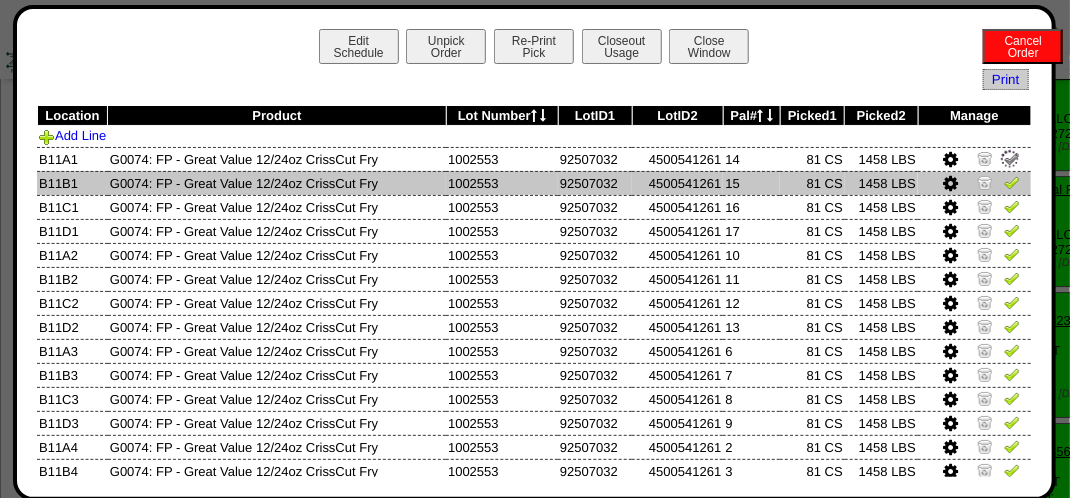click at bounding box center [1012, 182] 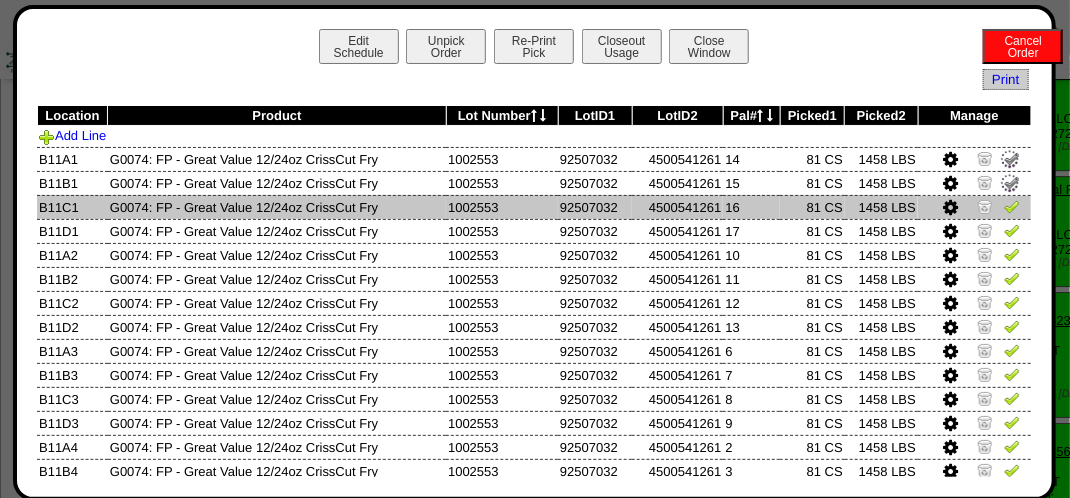 click at bounding box center [1012, 209] 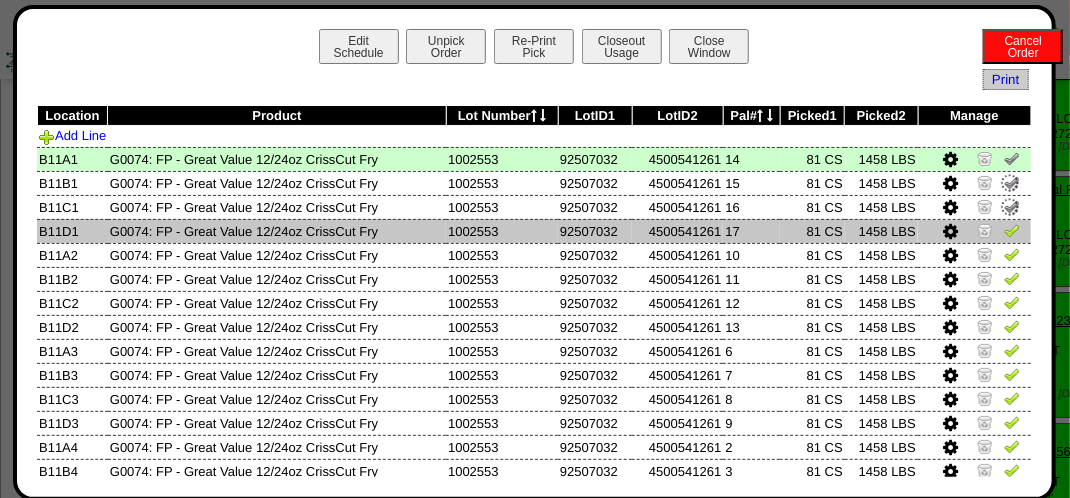 click at bounding box center (1012, 230) 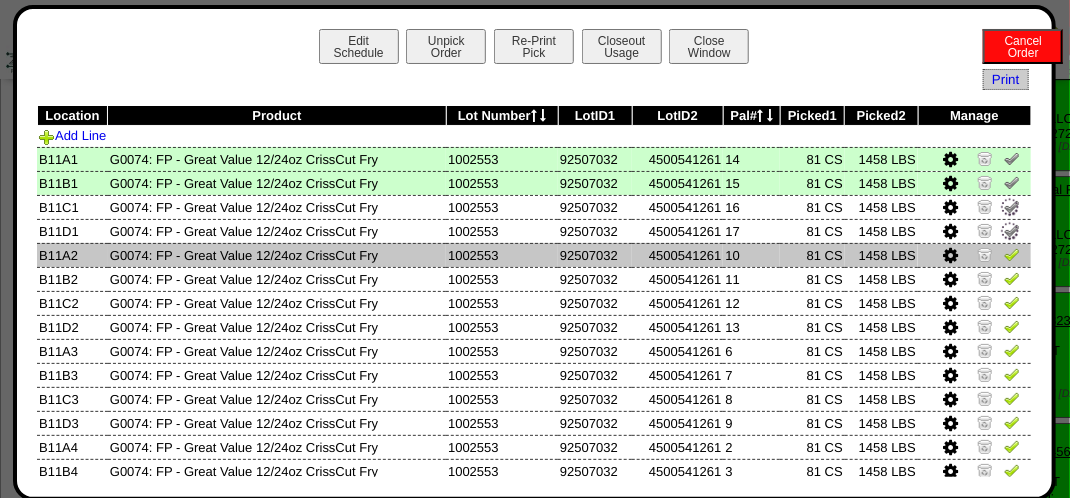 drag, startPoint x: 996, startPoint y: 250, endPoint x: 992, endPoint y: 267, distance: 17.464249 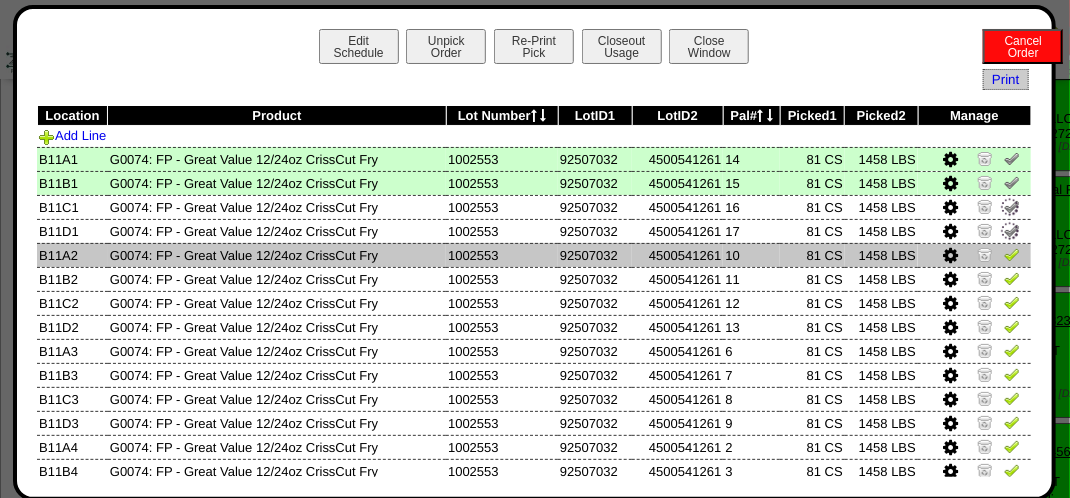 click at bounding box center (1012, 254) 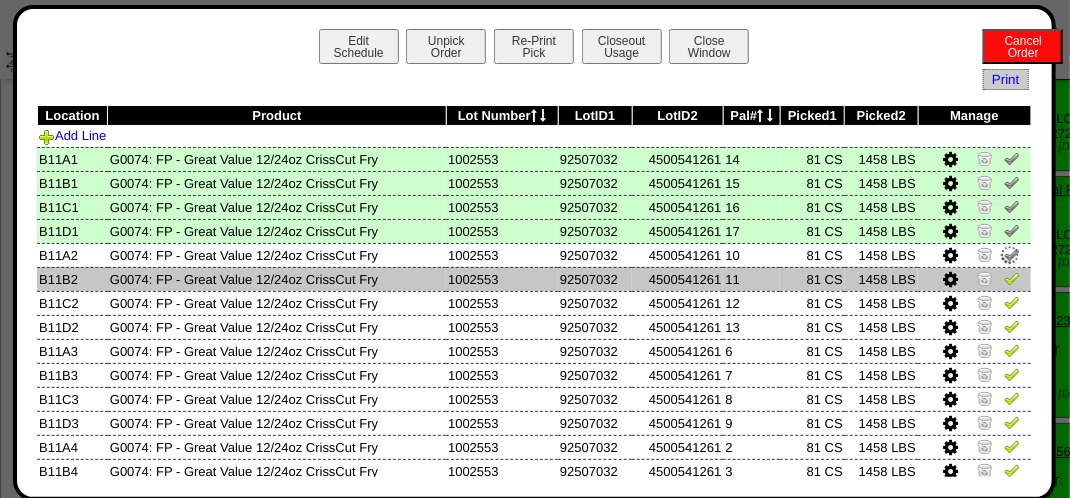 click at bounding box center (1012, 278) 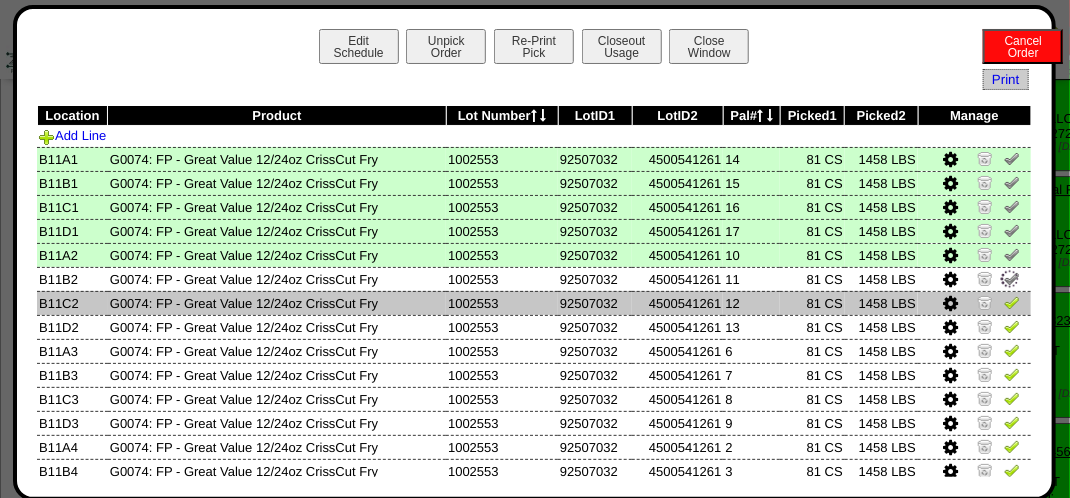drag, startPoint x: 1006, startPoint y: 306, endPoint x: 998, endPoint y: 313, distance: 10.630146 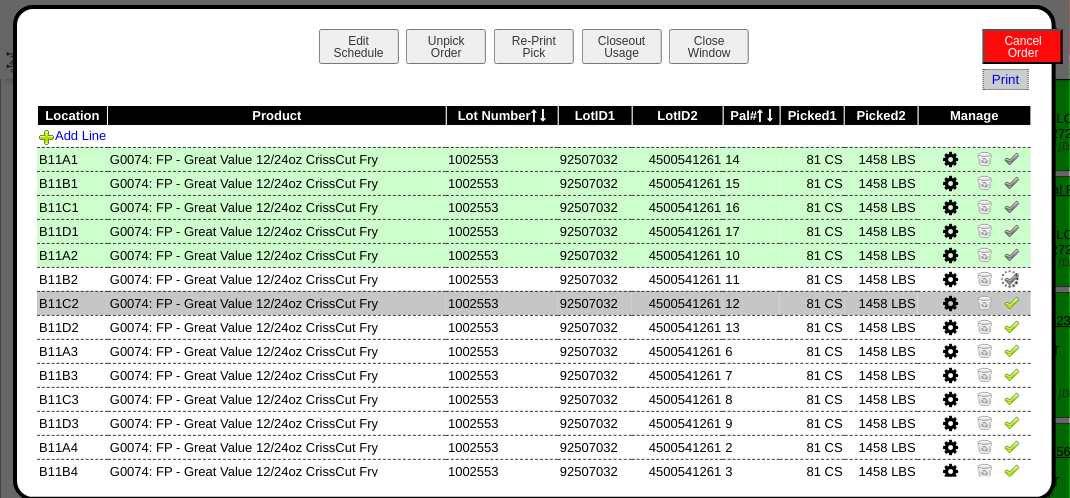 click at bounding box center [974, 303] 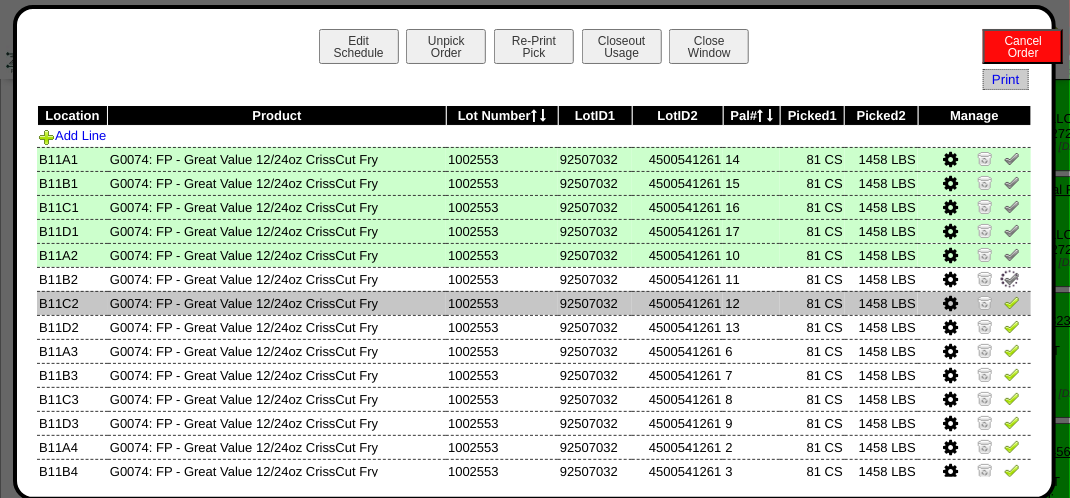 click at bounding box center [1012, 305] 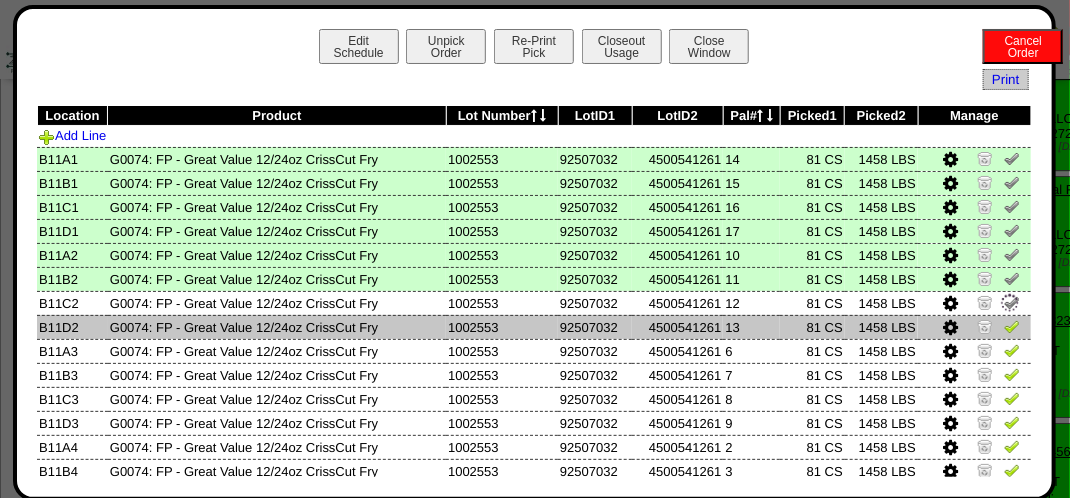 click at bounding box center [1012, 326] 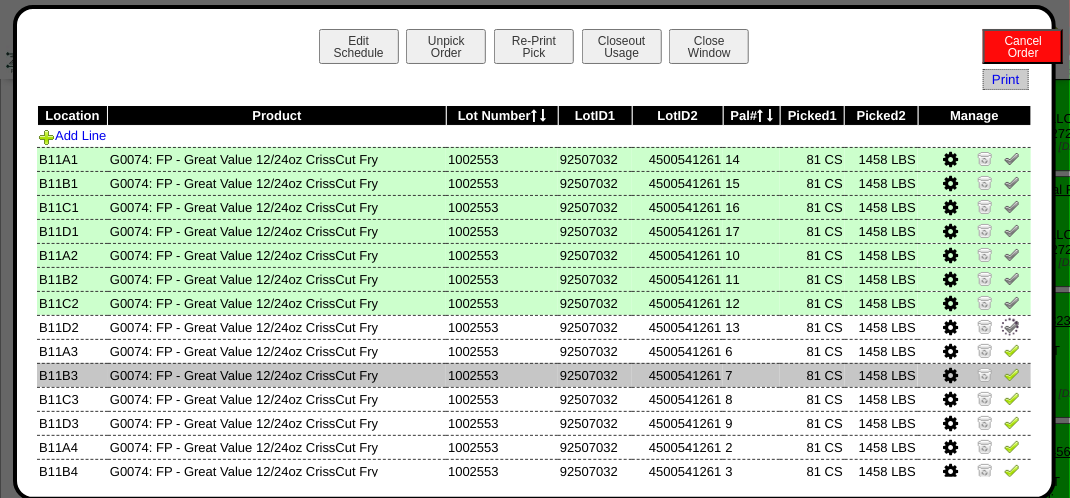 click at bounding box center (1012, 374) 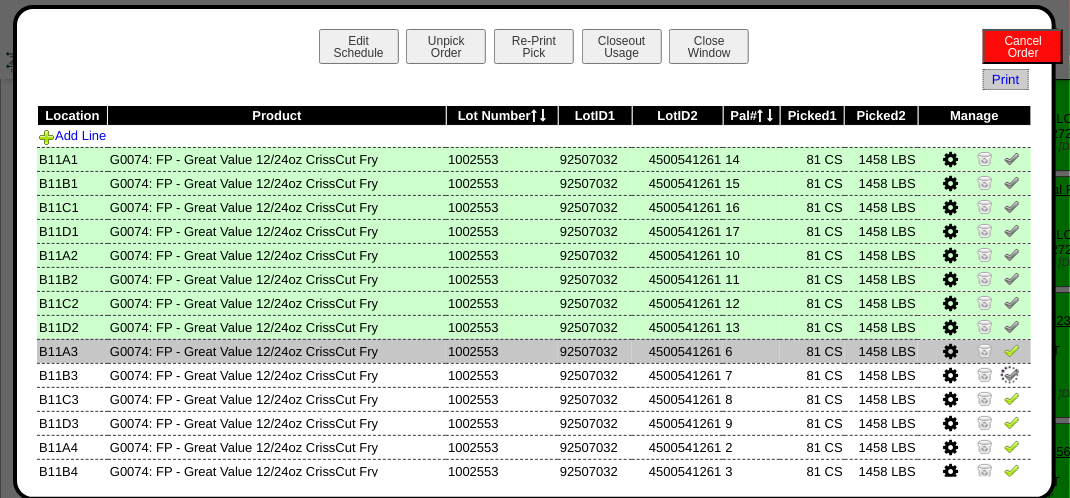 click at bounding box center (1012, 353) 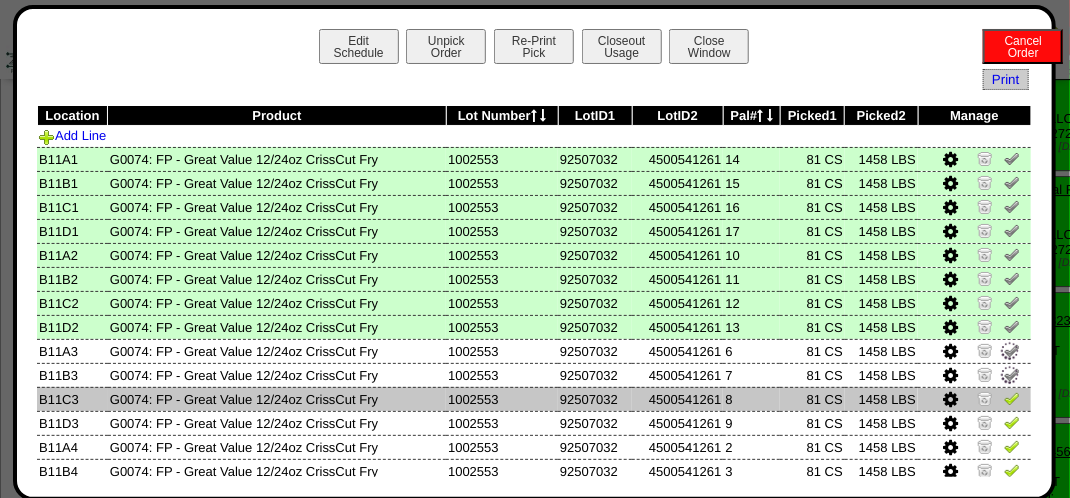 click at bounding box center [1012, 398] 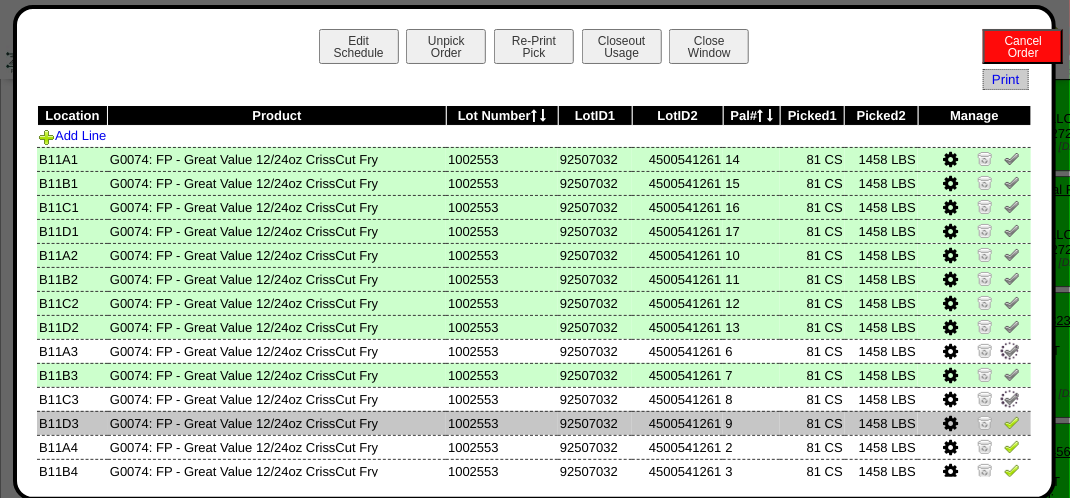 click at bounding box center [1012, 422] 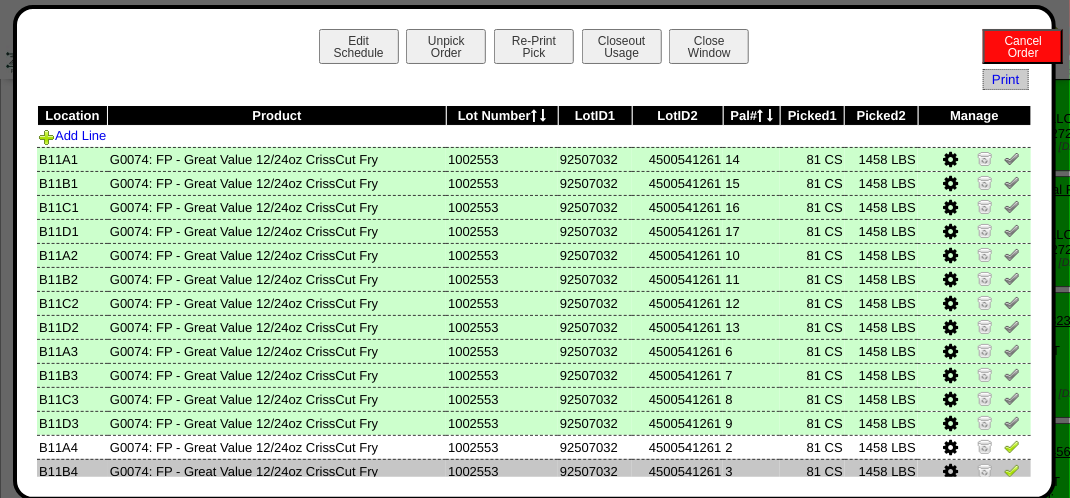 click at bounding box center [1012, 470] 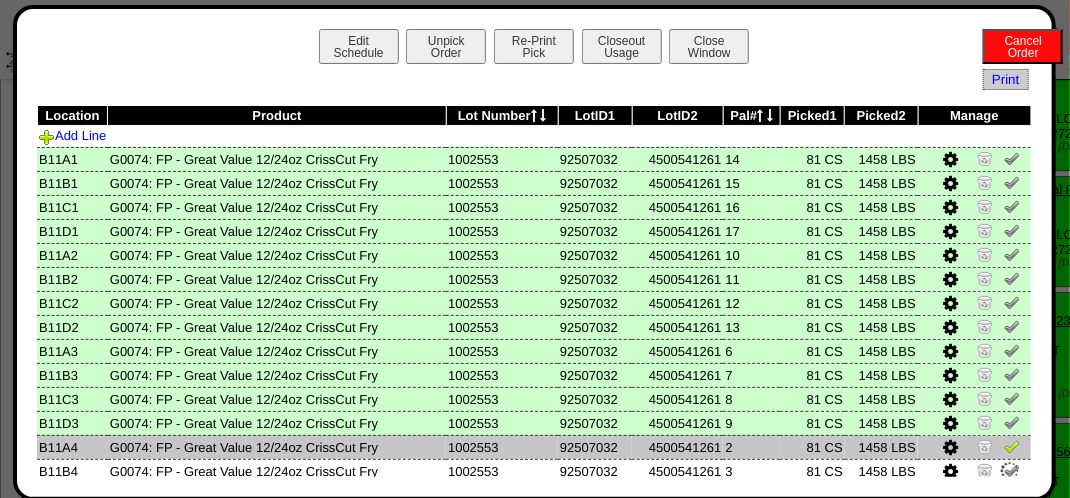 click at bounding box center [1012, 449] 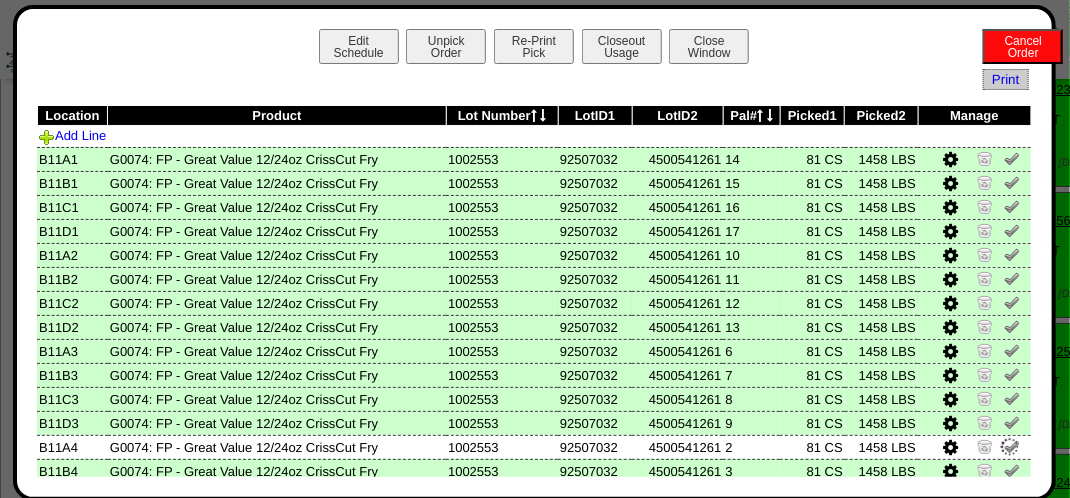 scroll, scrollTop: 2600, scrollLeft: 0, axis: vertical 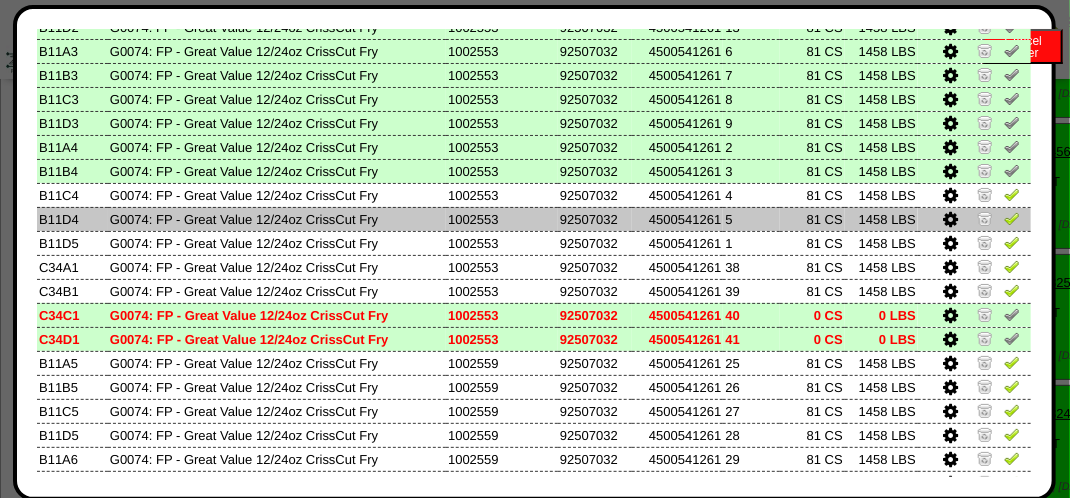 drag, startPoint x: 999, startPoint y: 202, endPoint x: 1002, endPoint y: 225, distance: 23.194826 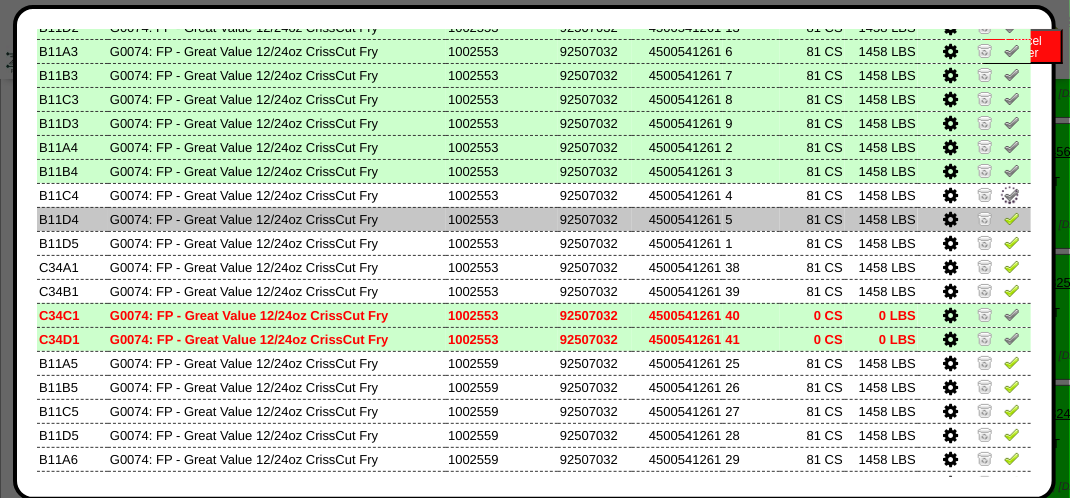 click at bounding box center [1012, 218] 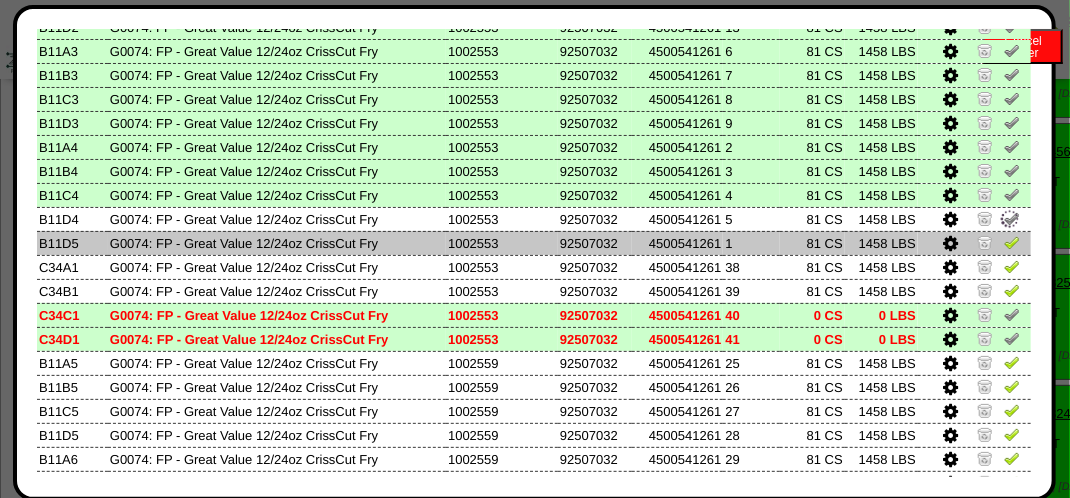 click at bounding box center (1012, 242) 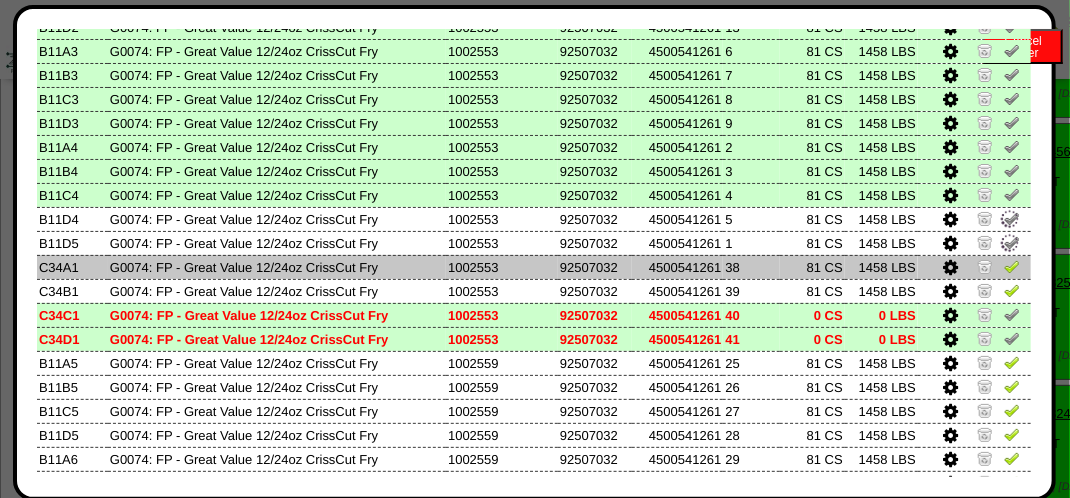 click at bounding box center [1012, 266] 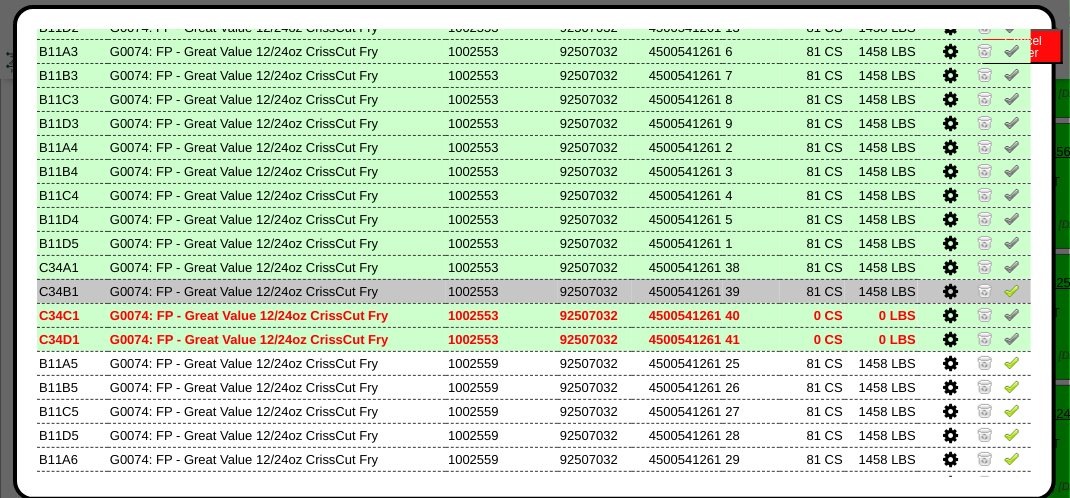 click at bounding box center (1012, 290) 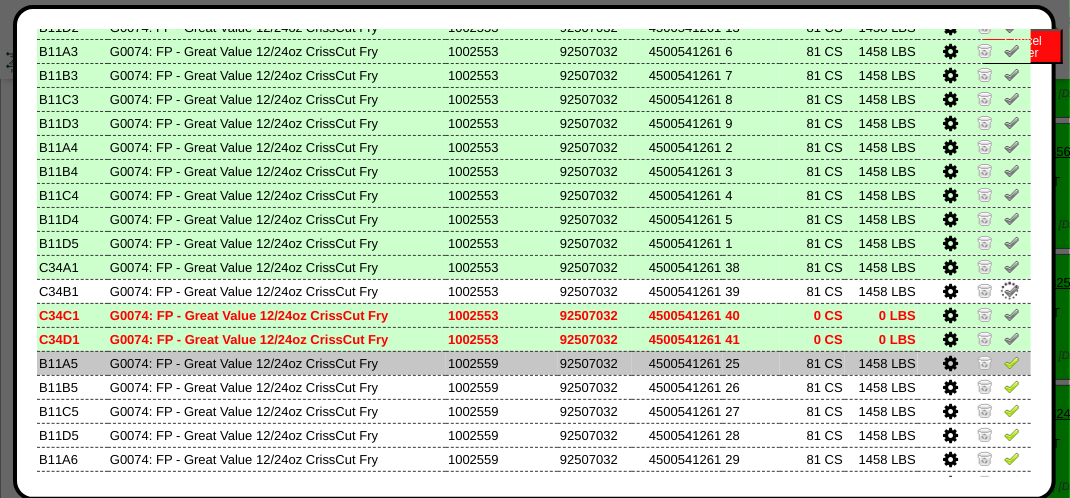click at bounding box center (1012, 362) 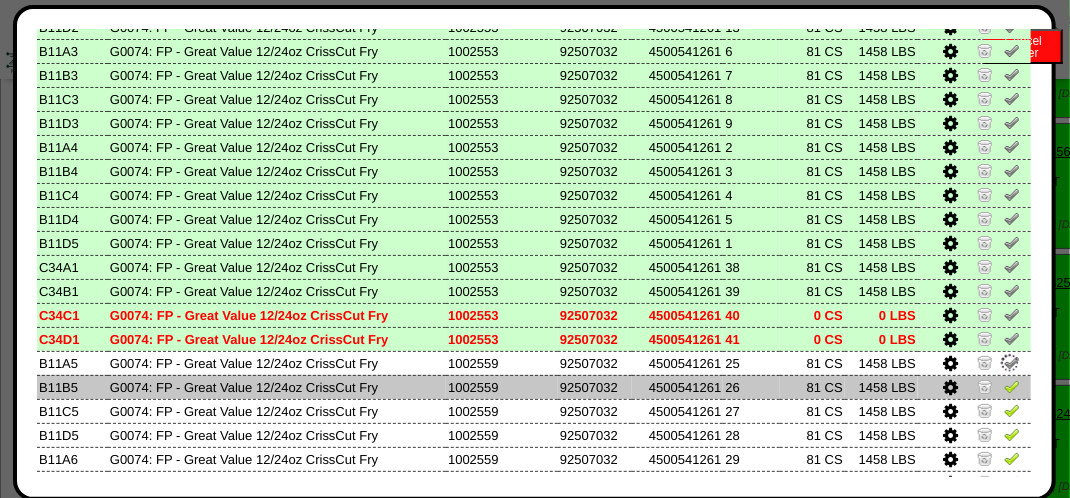click at bounding box center [1012, 386] 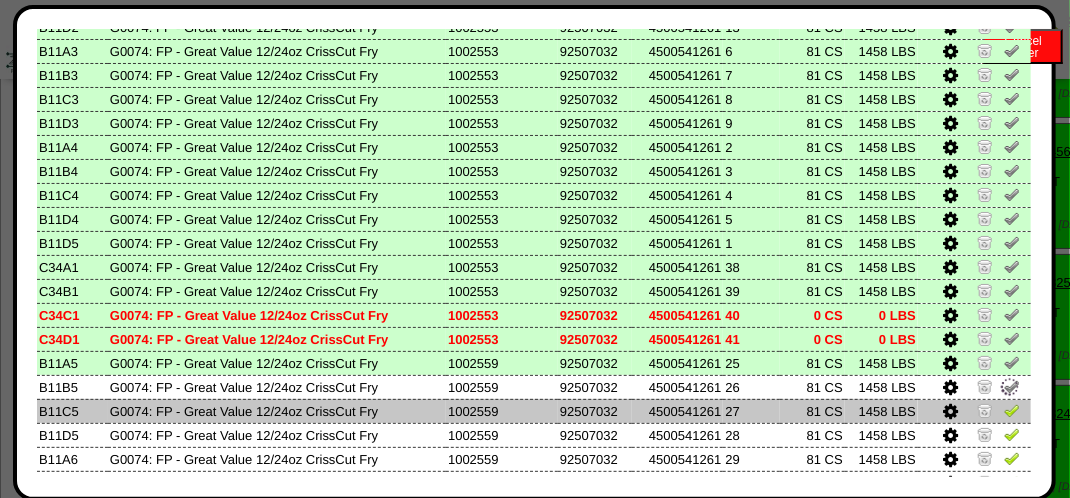 click at bounding box center [1012, 410] 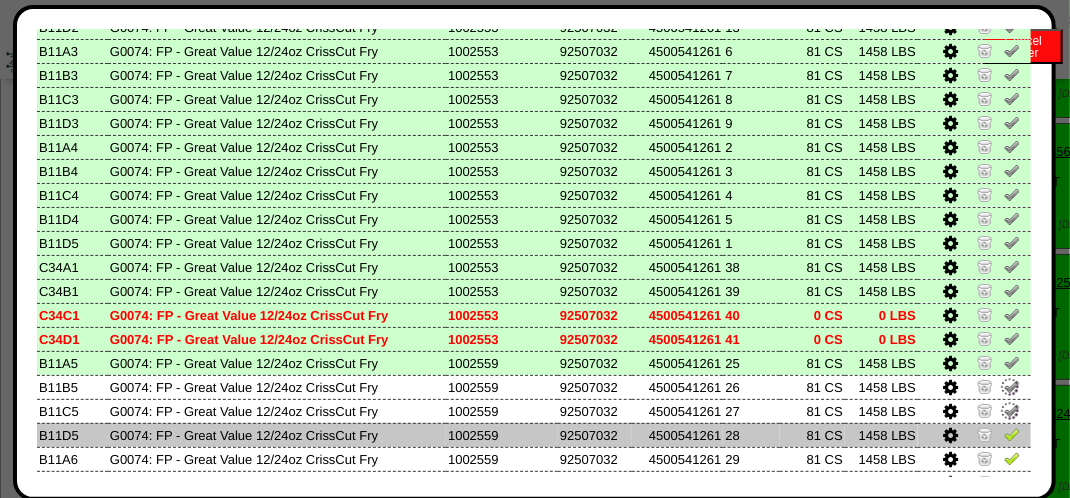 click at bounding box center [1012, 434] 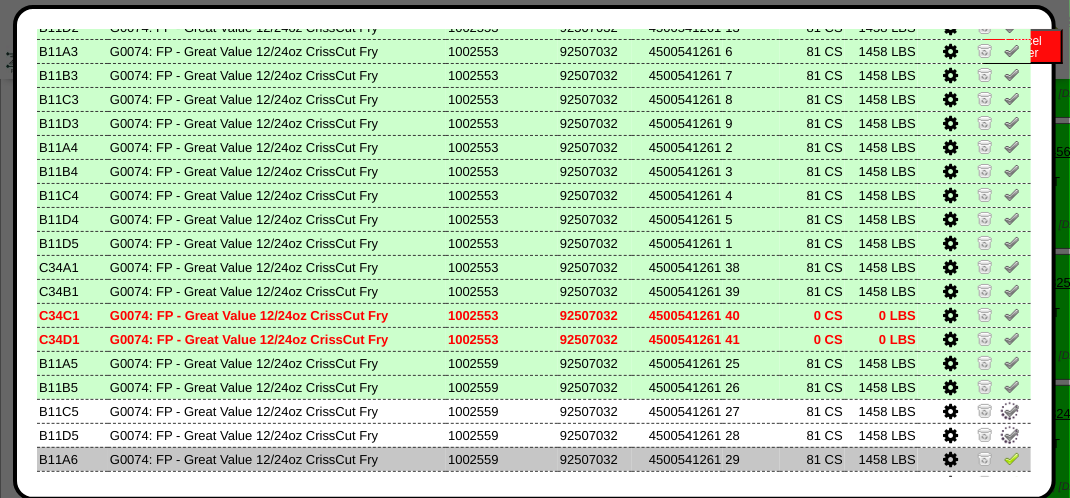 click at bounding box center (1012, 458) 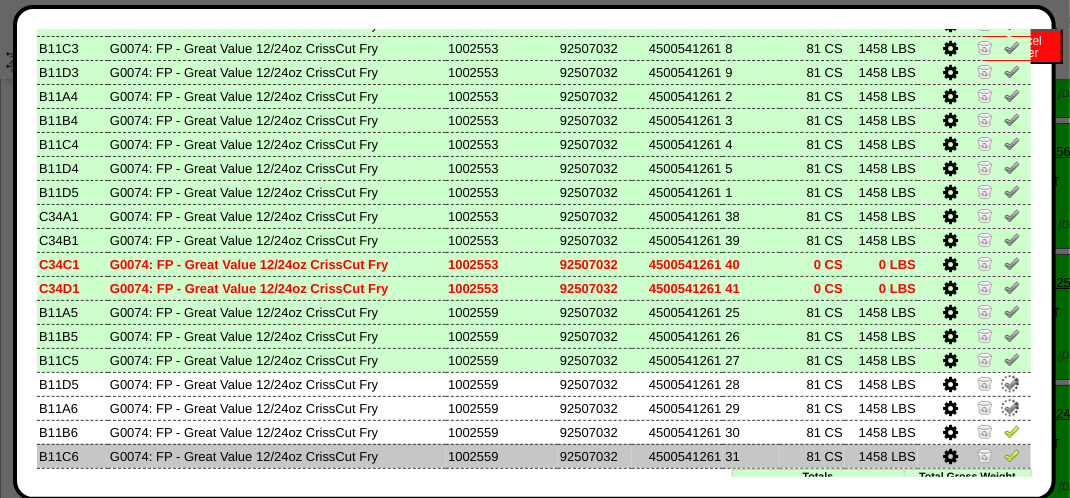 scroll, scrollTop: 397, scrollLeft: 0, axis: vertical 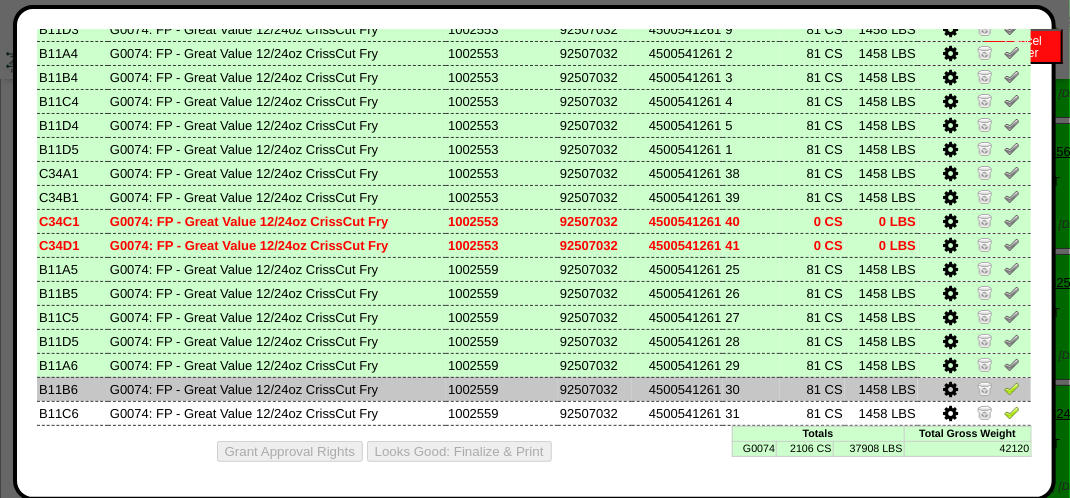 click at bounding box center (974, 389) 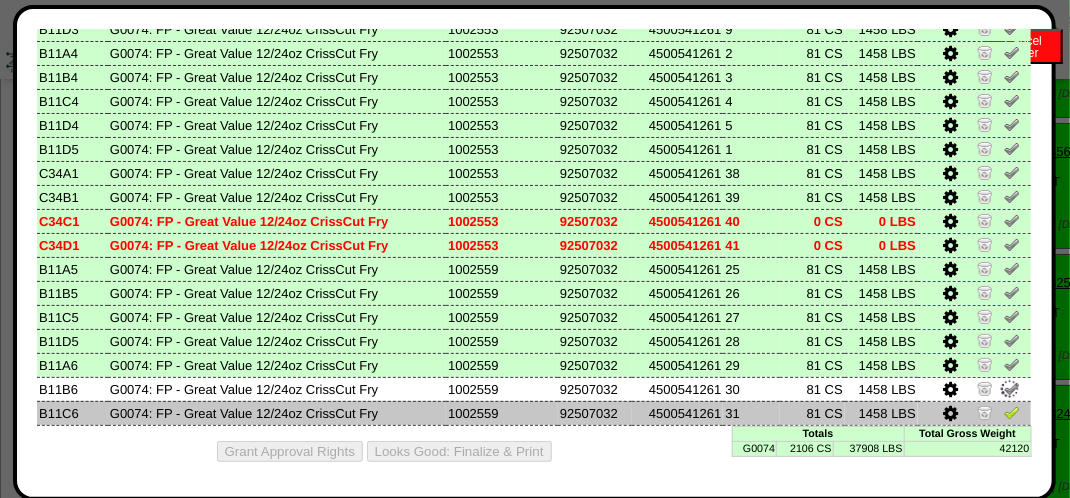 click at bounding box center [1012, 412] 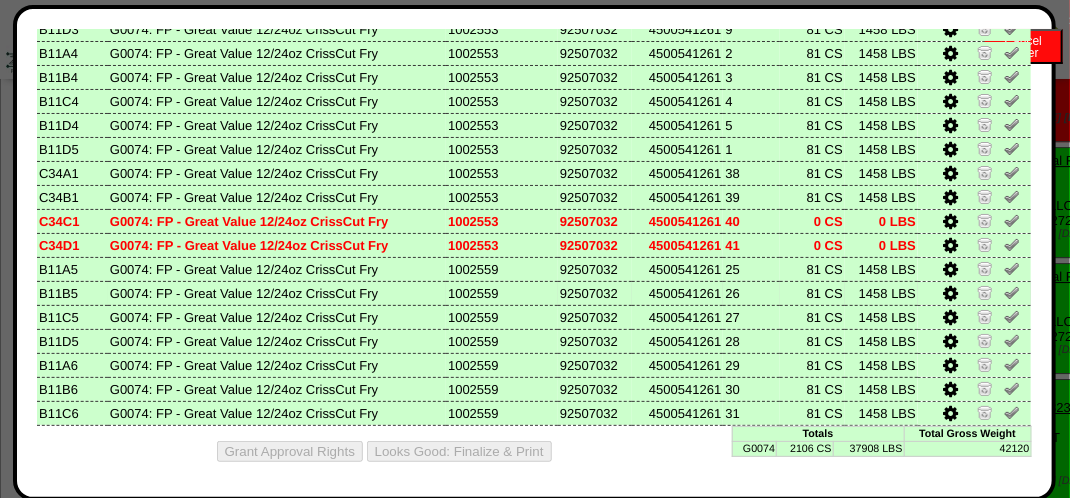 scroll, scrollTop: 2000, scrollLeft: 0, axis: vertical 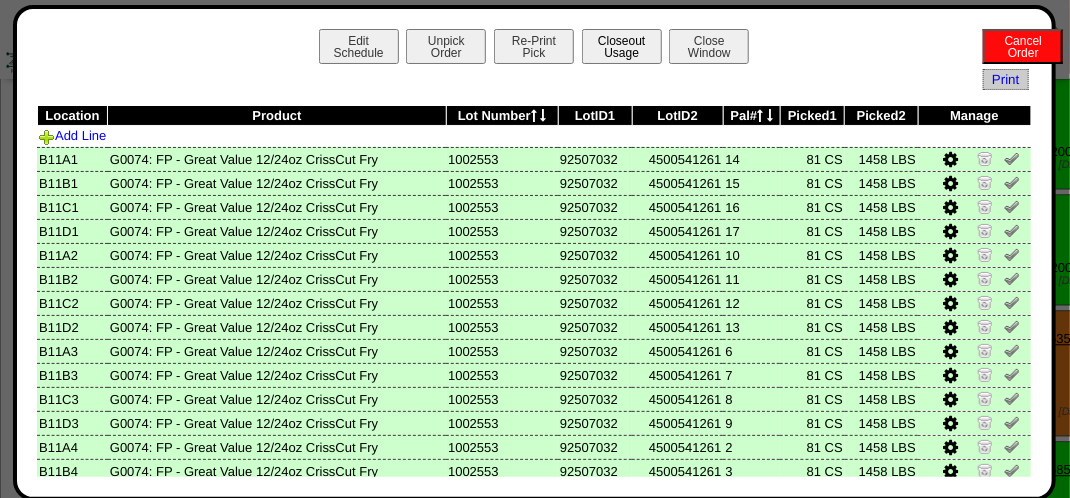 click on "Closeout Usage" at bounding box center [622, 46] 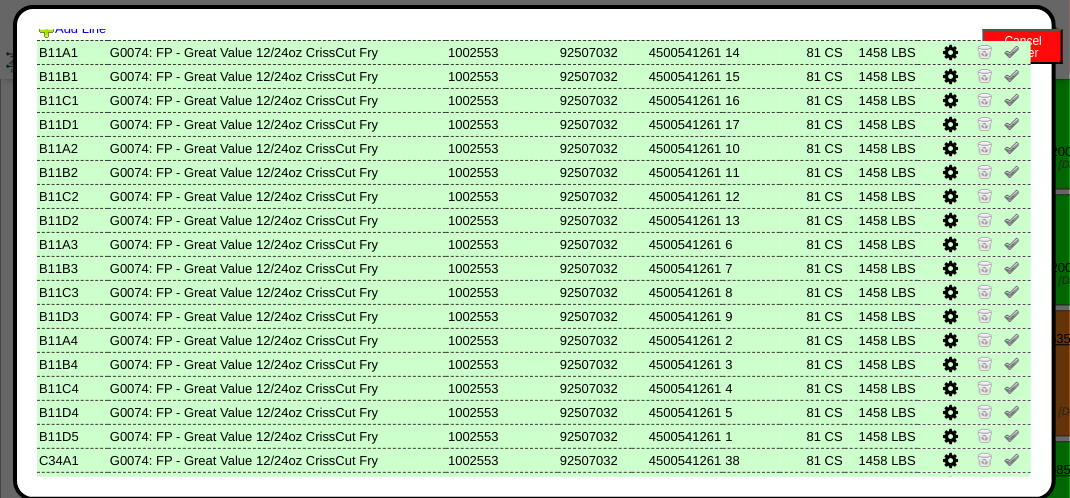 scroll, scrollTop: 397, scrollLeft: 0, axis: vertical 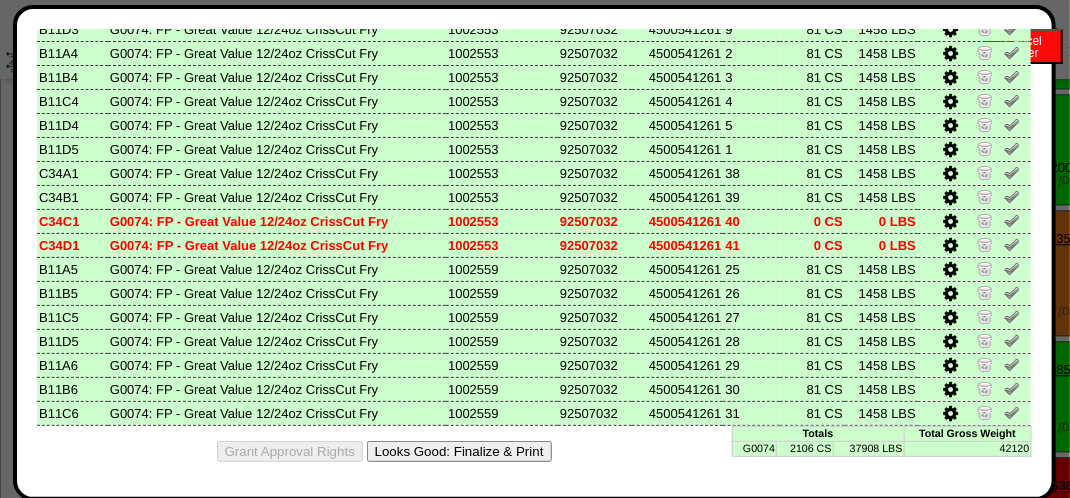 click on "Looks Good: Finalize & Print" at bounding box center [459, 451] 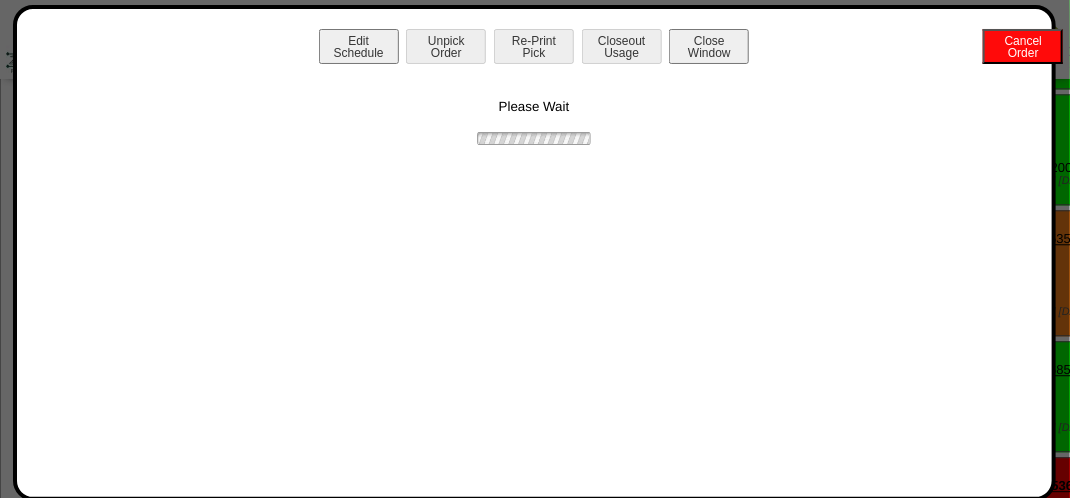 scroll, scrollTop: 0, scrollLeft: 0, axis: both 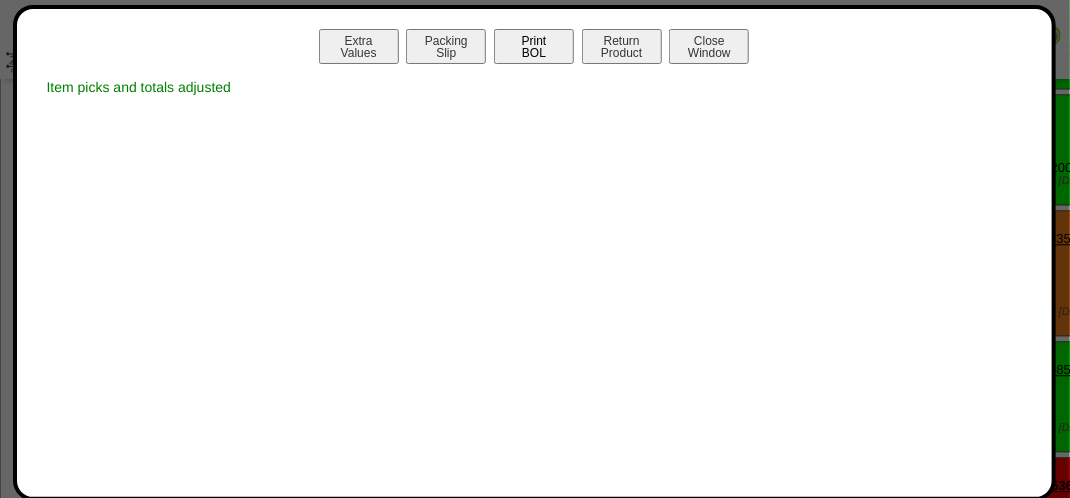 click on "Print BOL" at bounding box center [534, 46] 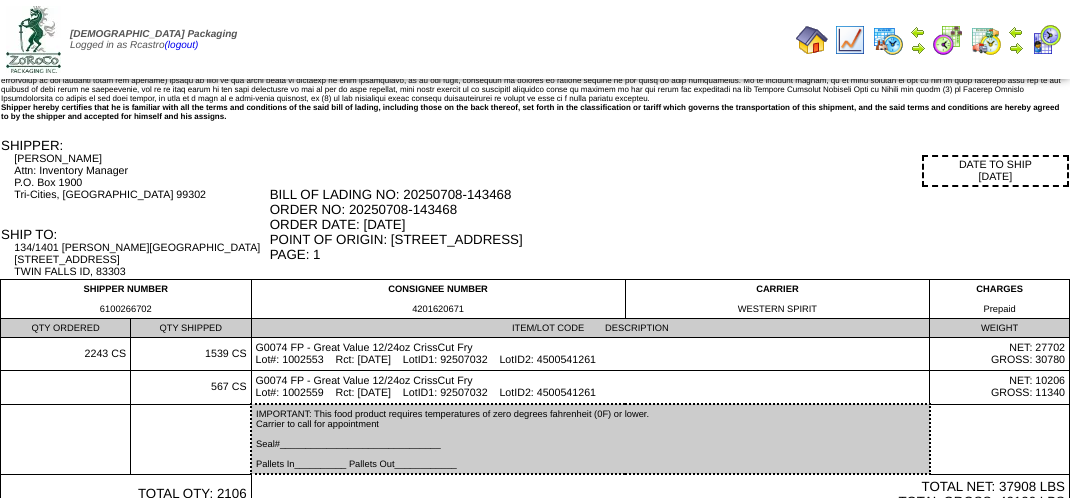 scroll, scrollTop: 0, scrollLeft: 0, axis: both 